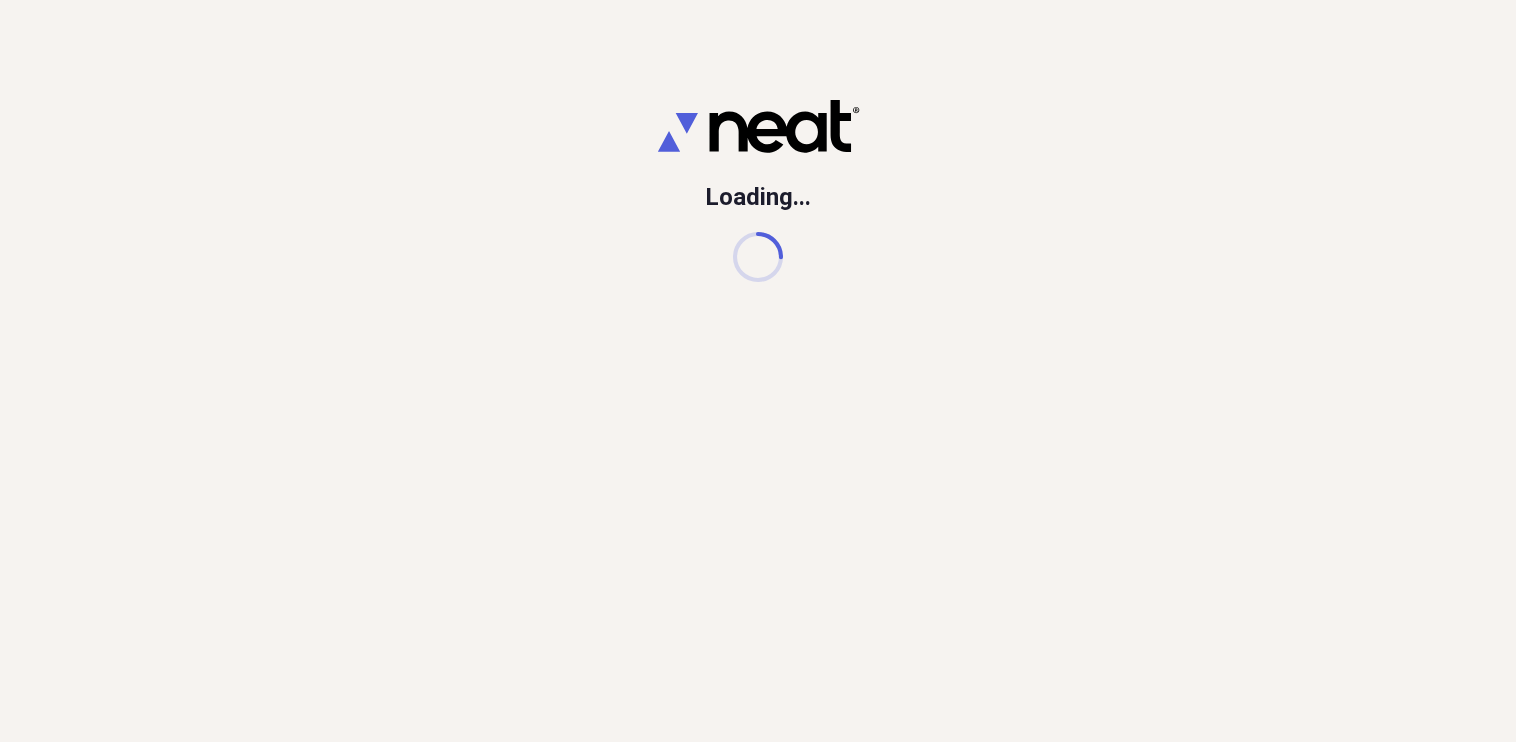 scroll, scrollTop: 0, scrollLeft: 0, axis: both 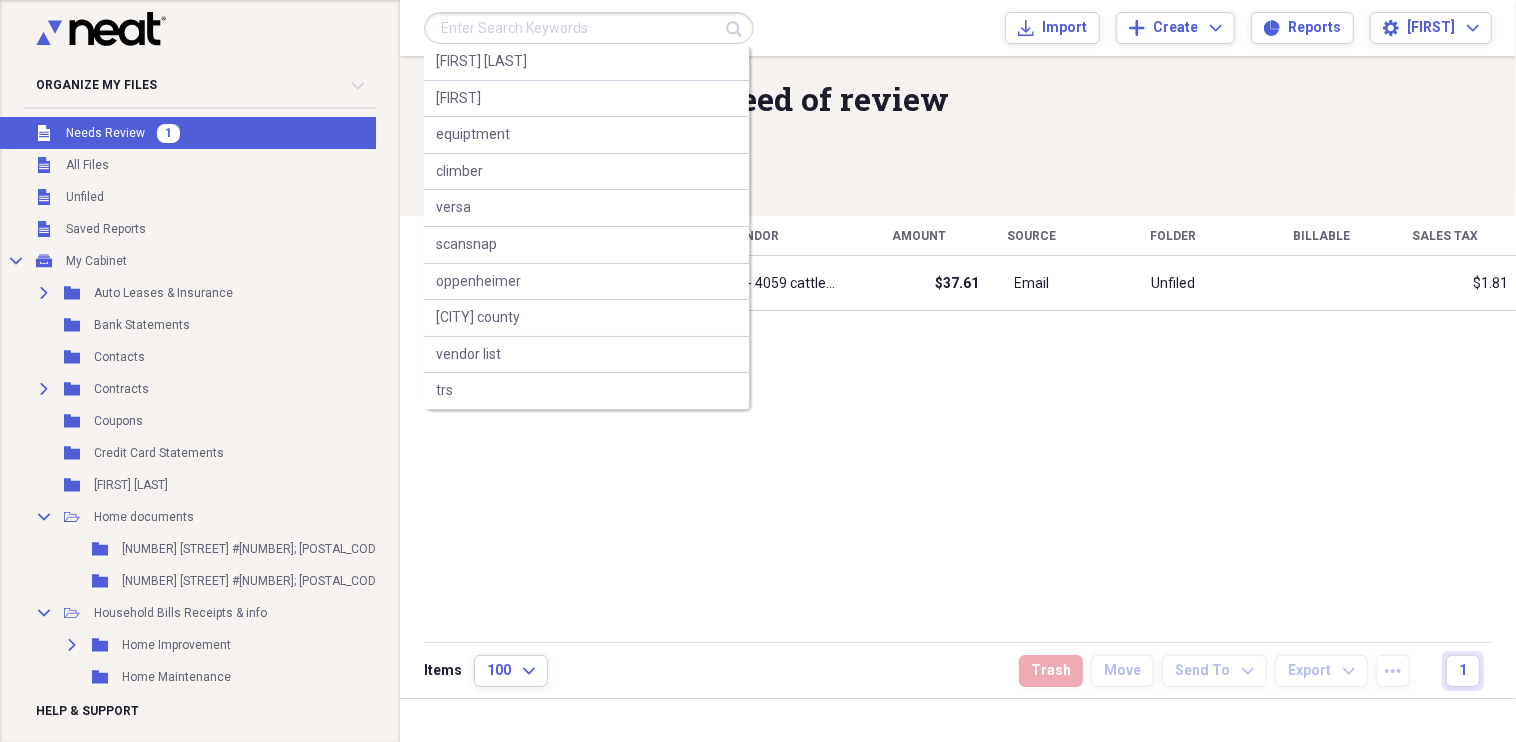 click at bounding box center [589, 28] 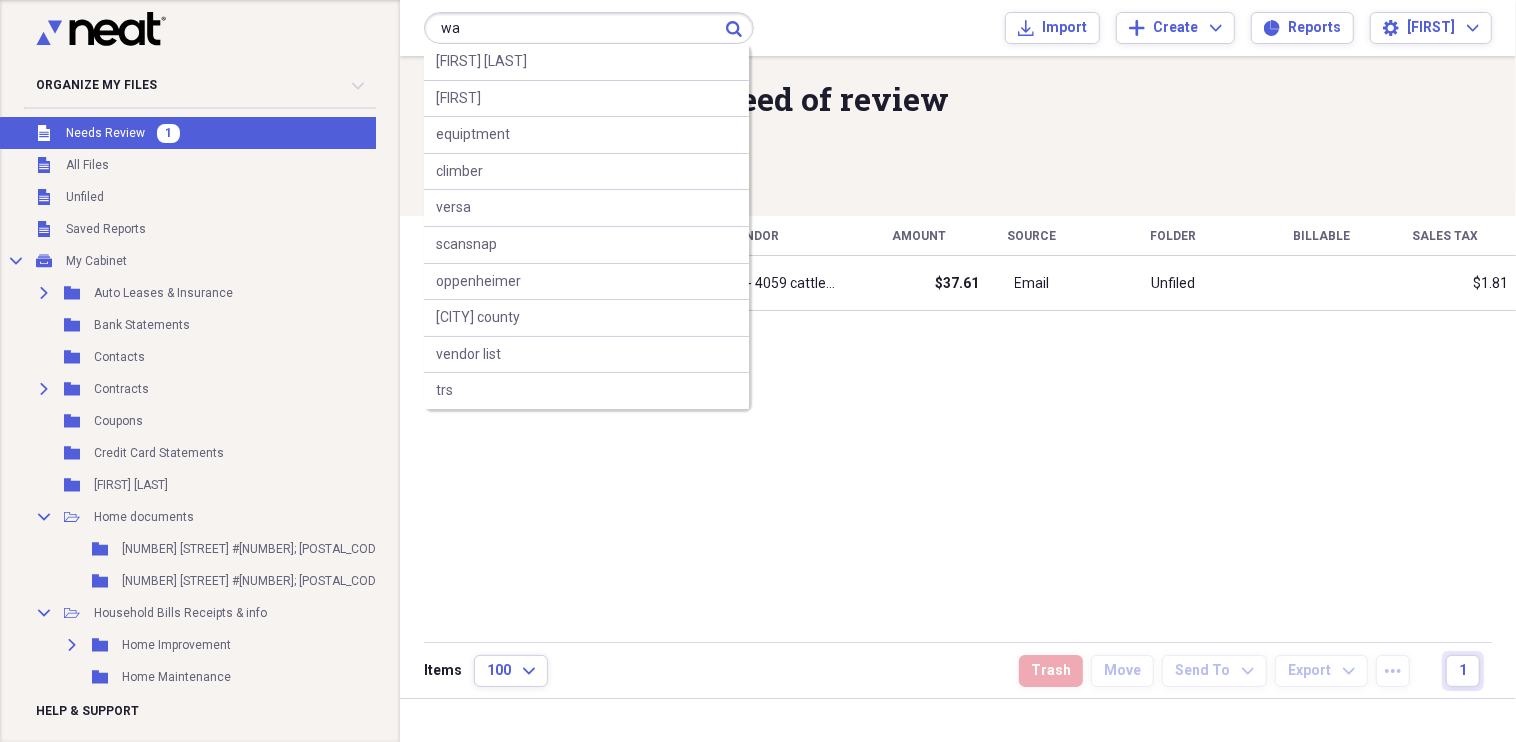 type on "w" 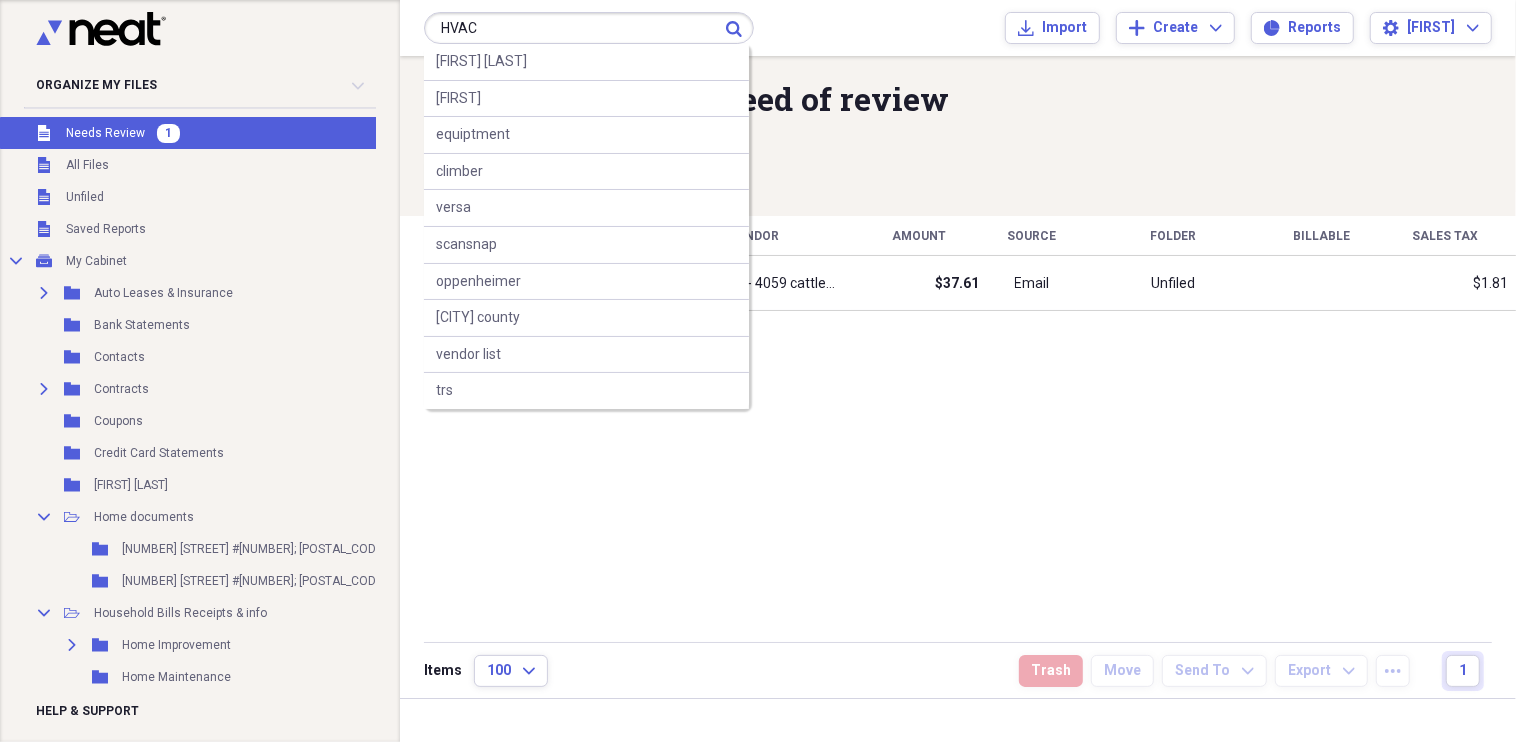 type on "HVAC" 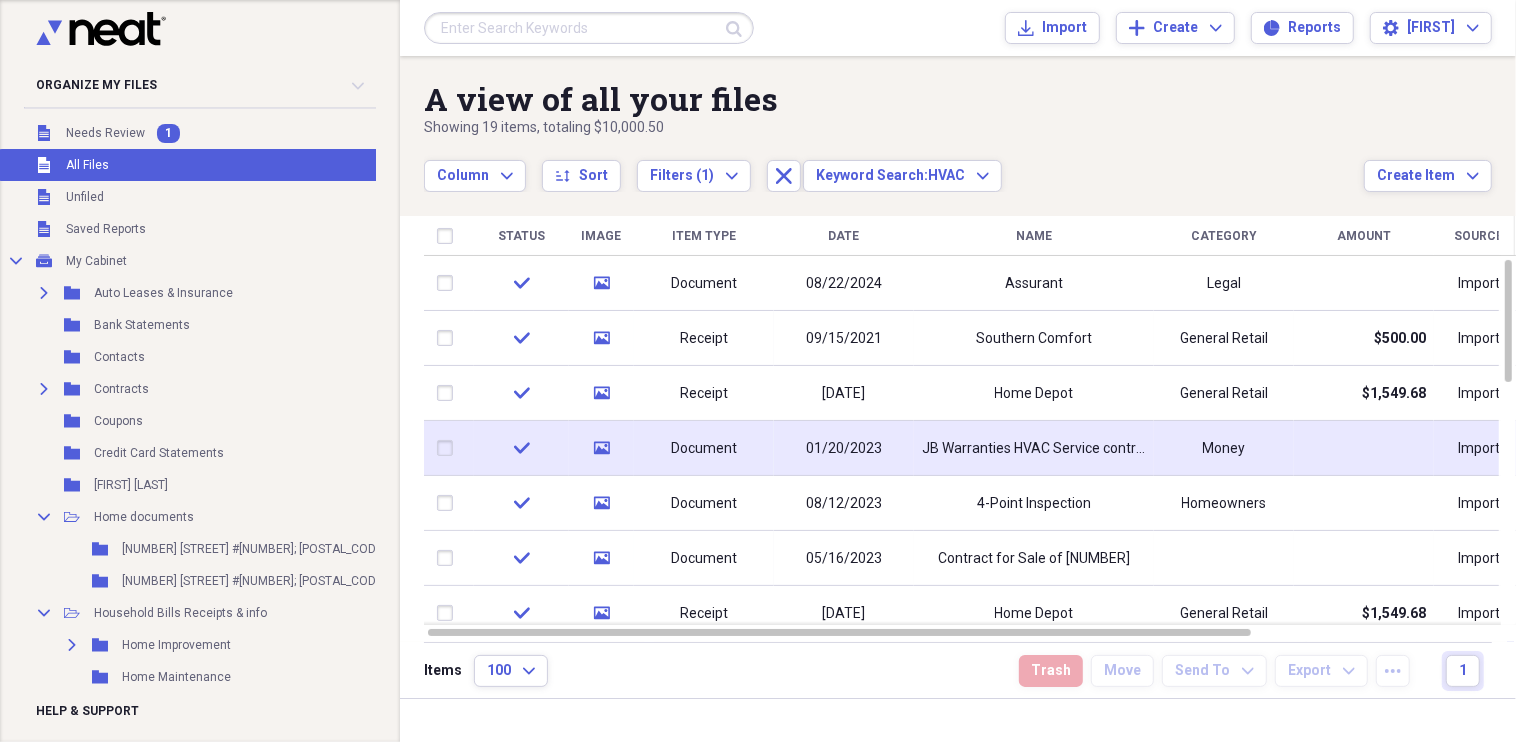 click on "JB Warranties HVAC Service contract" at bounding box center (1034, 449) 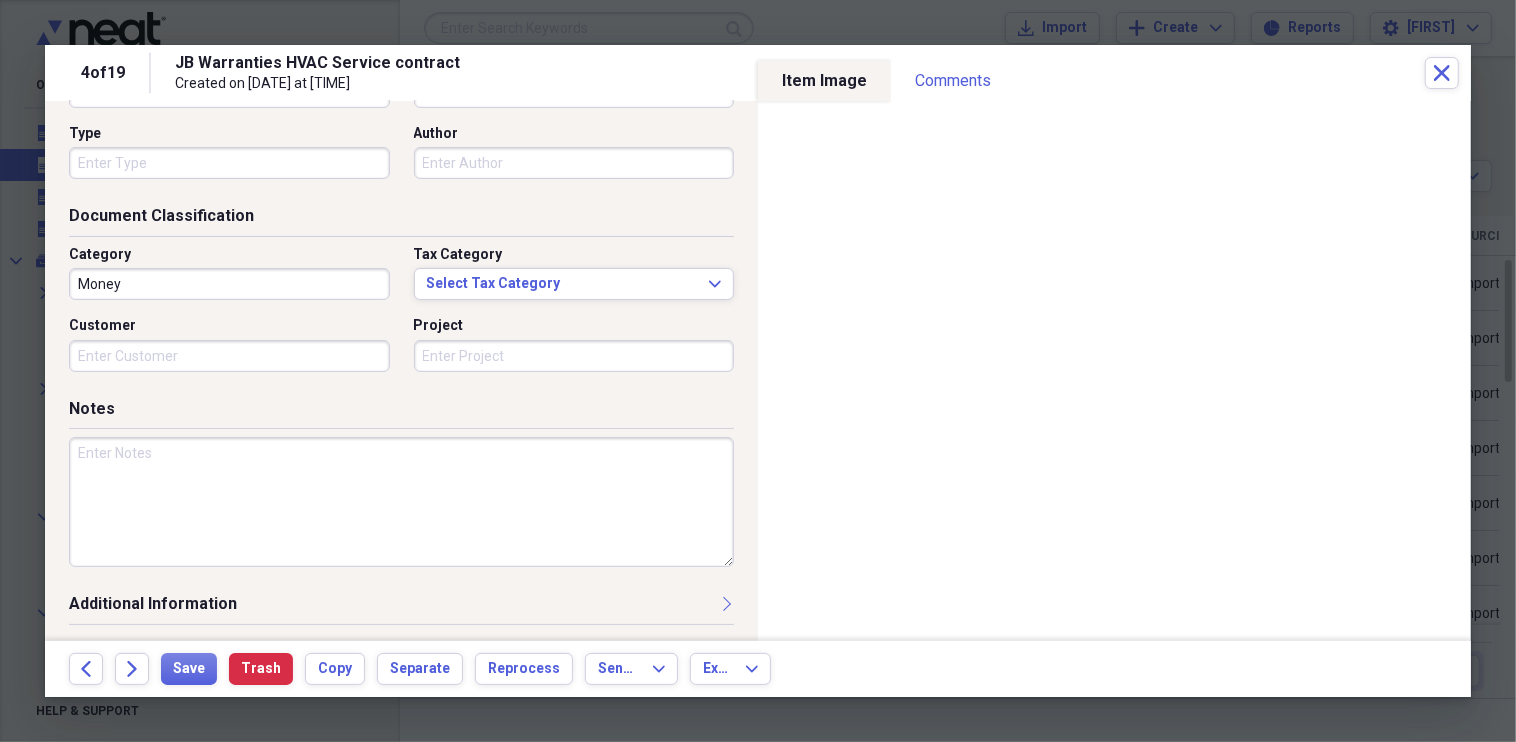 scroll, scrollTop: 0, scrollLeft: 0, axis: both 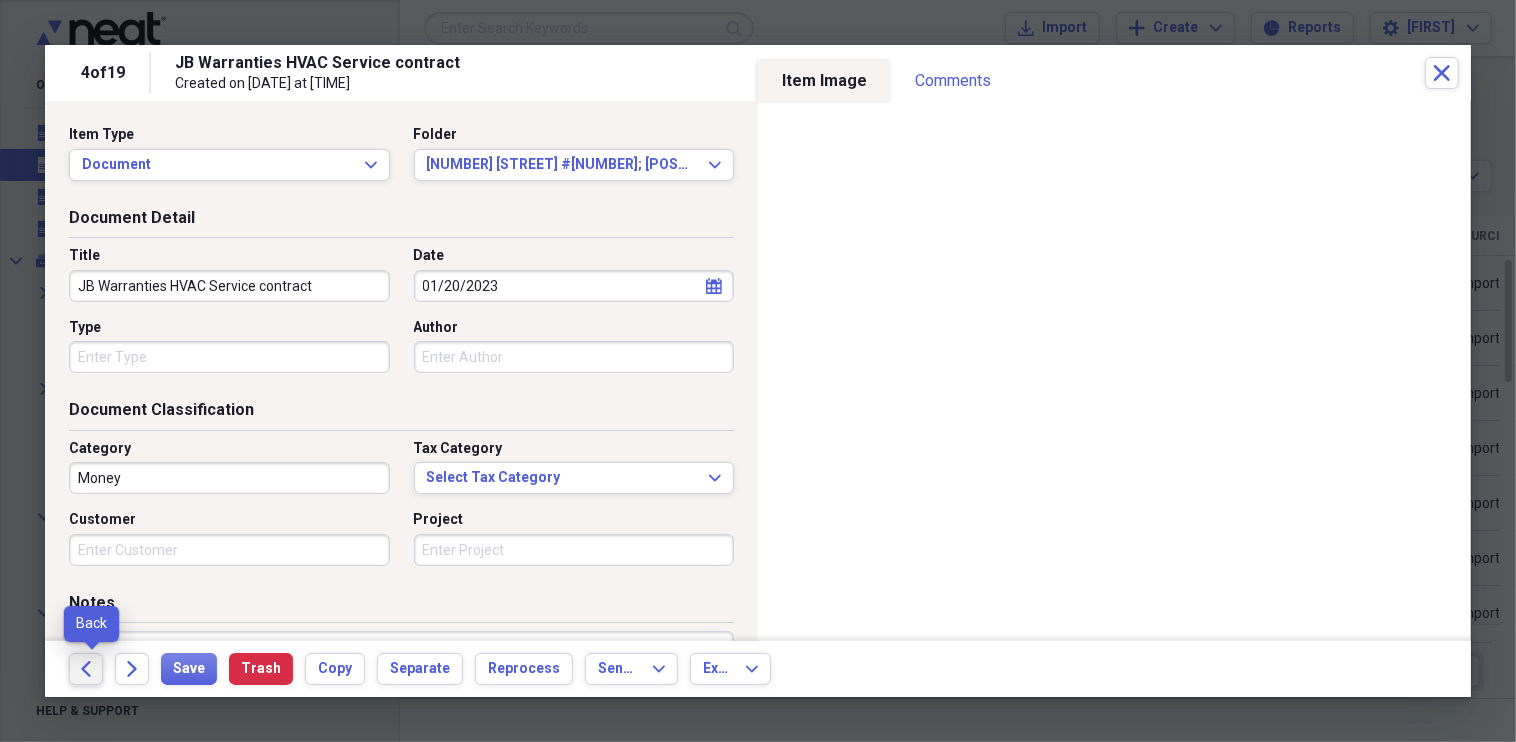 click 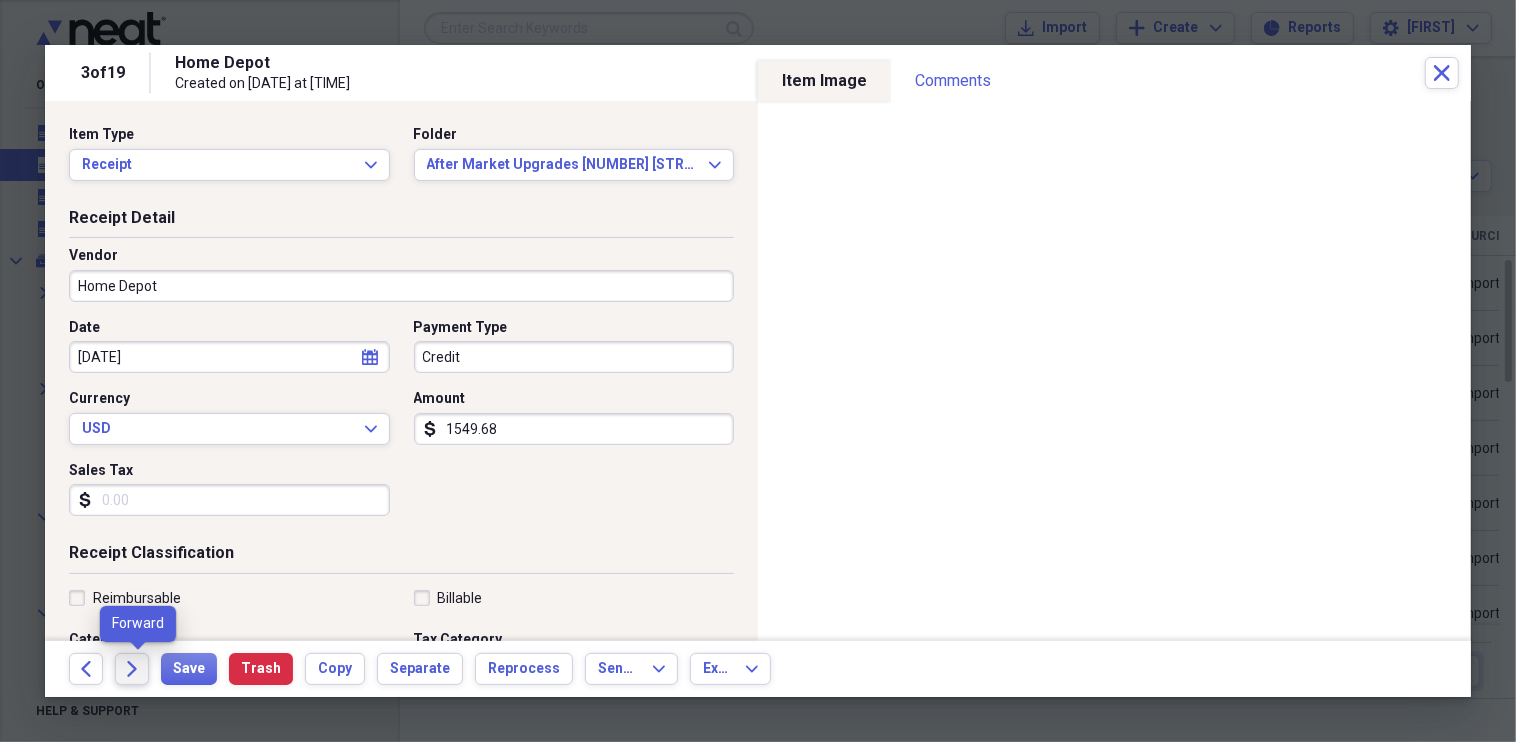 click on "Forward" 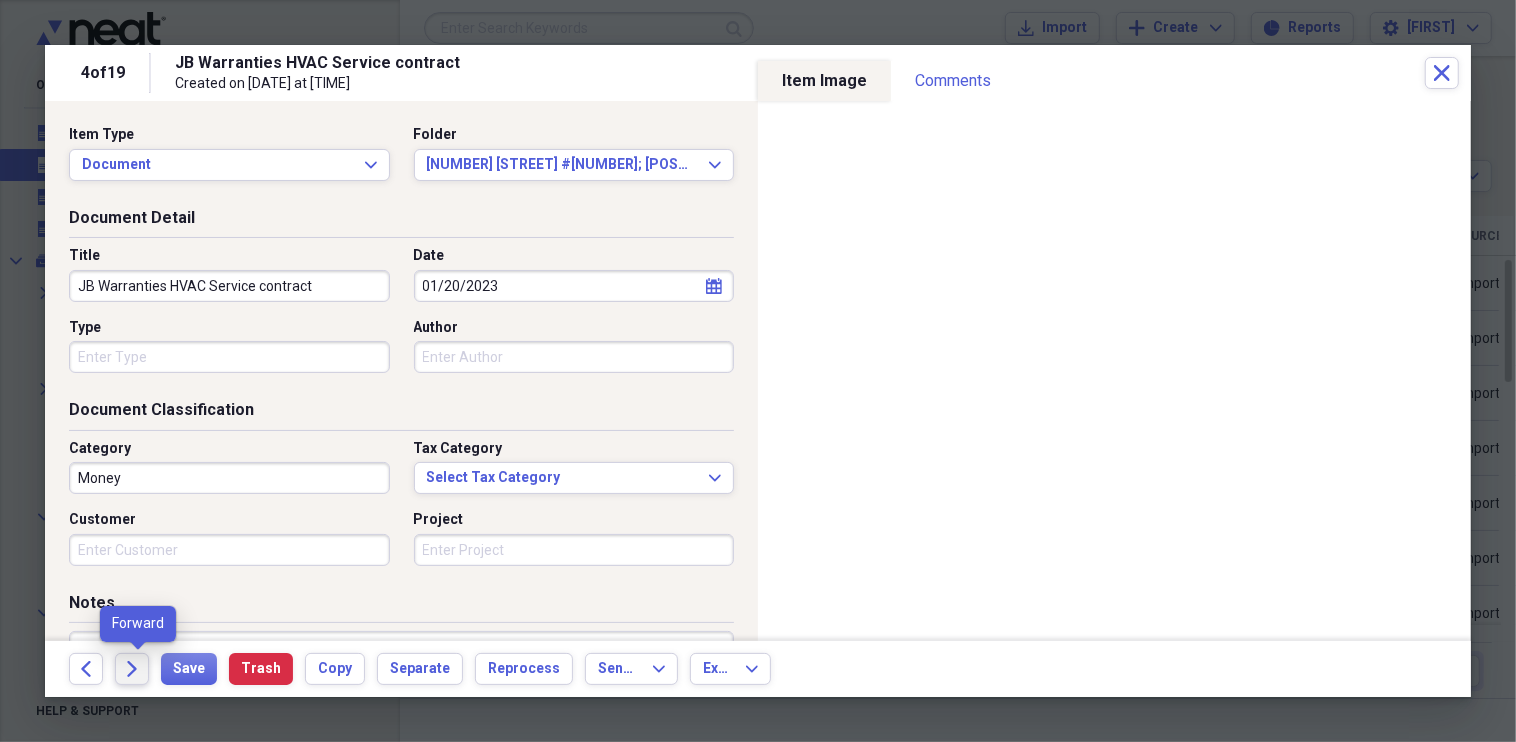 click on "Forward" 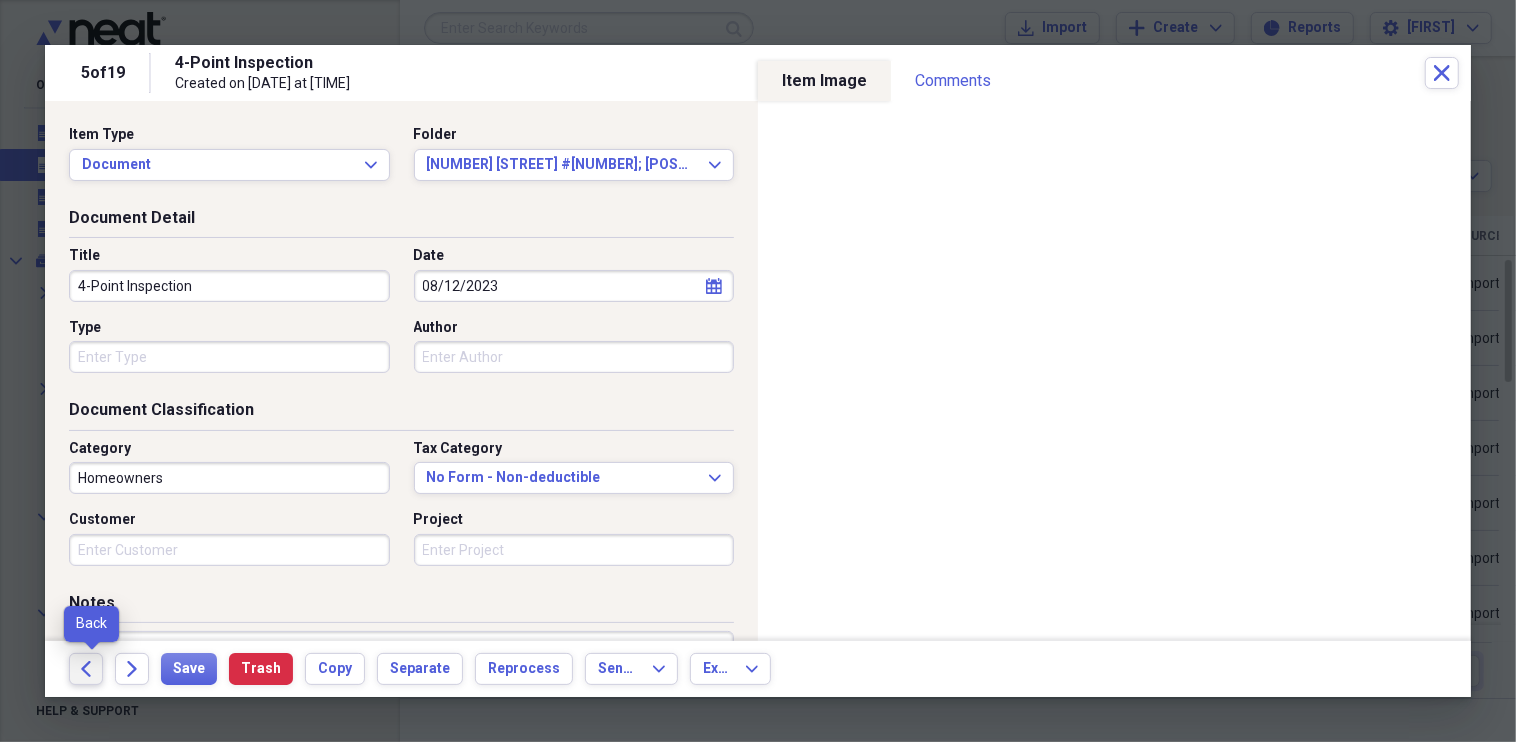 click on "Back" 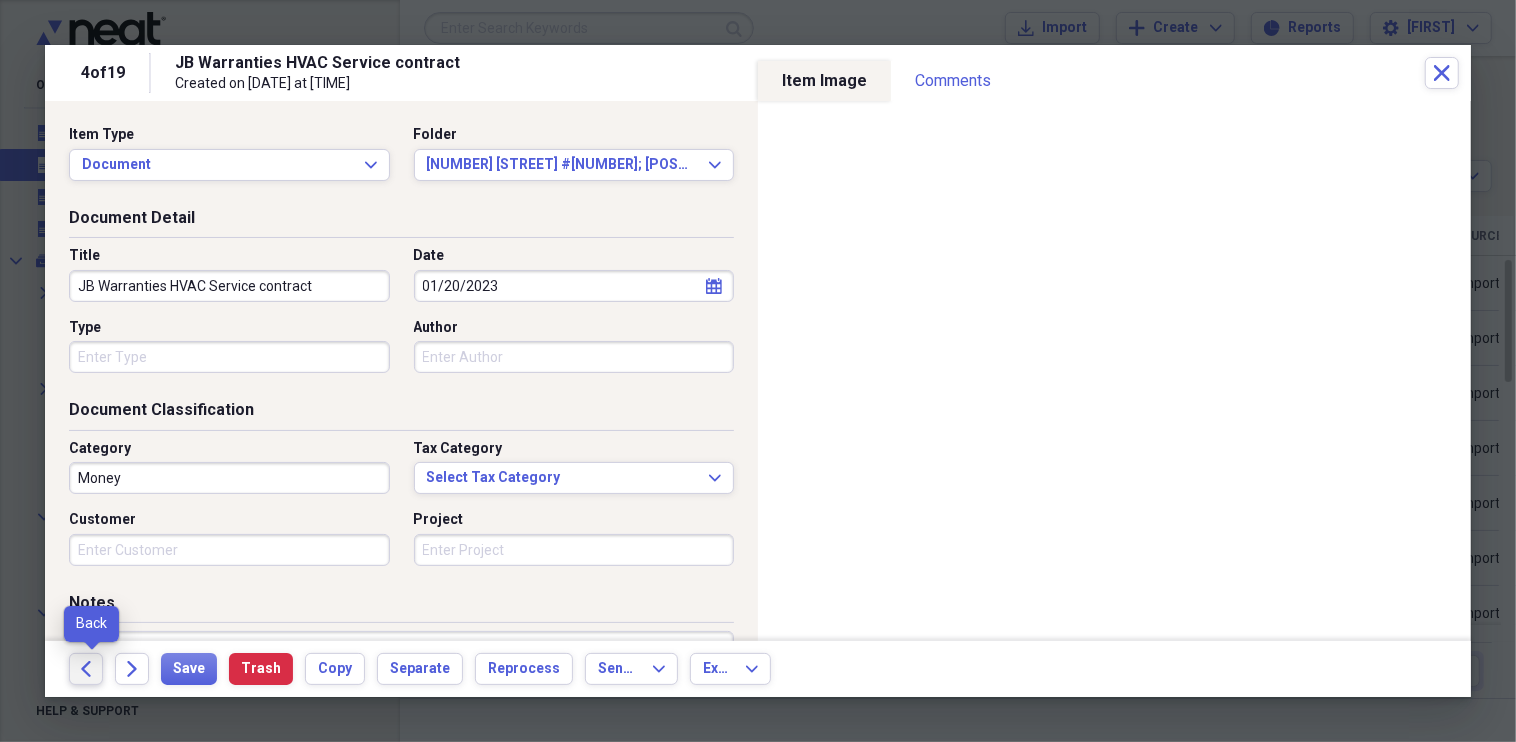click on "Back" 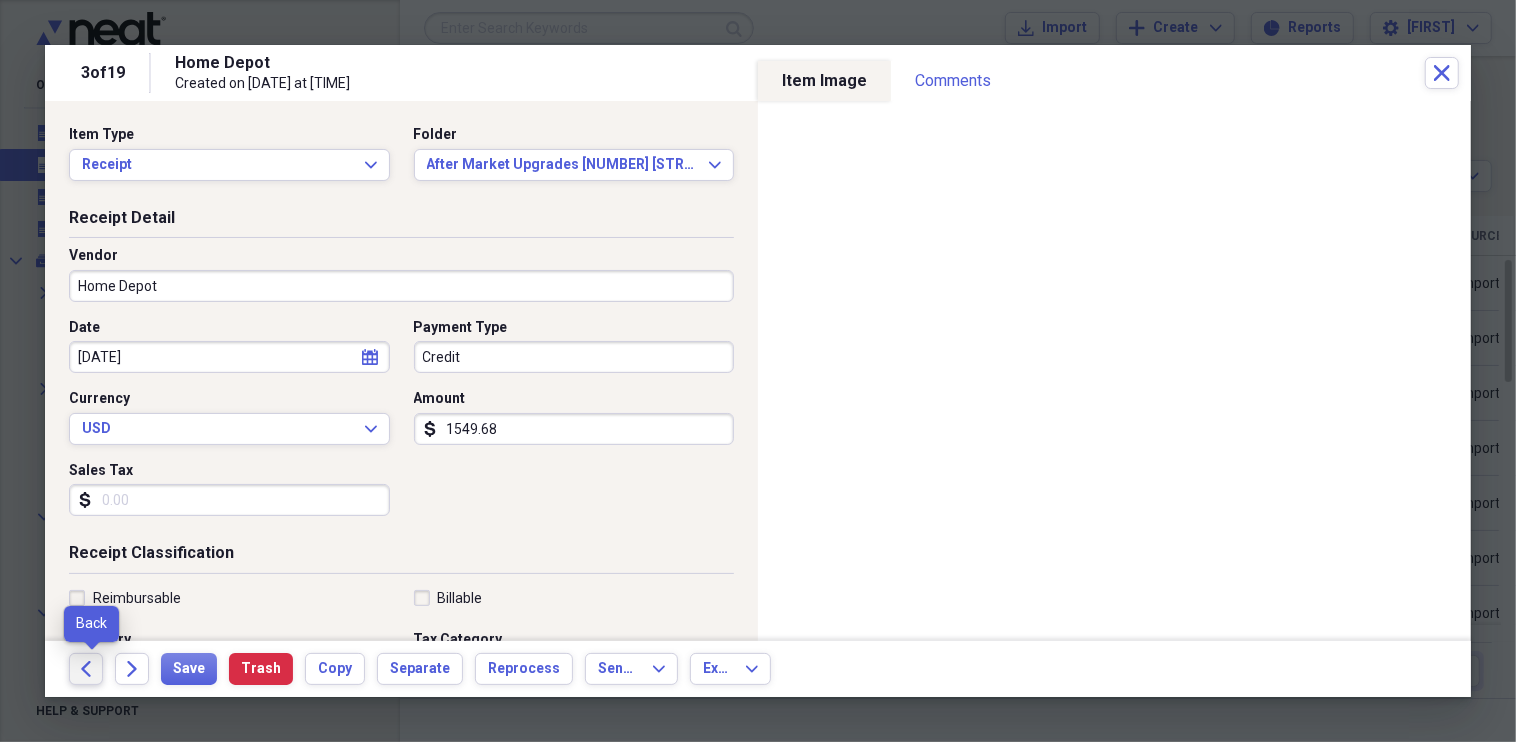 click 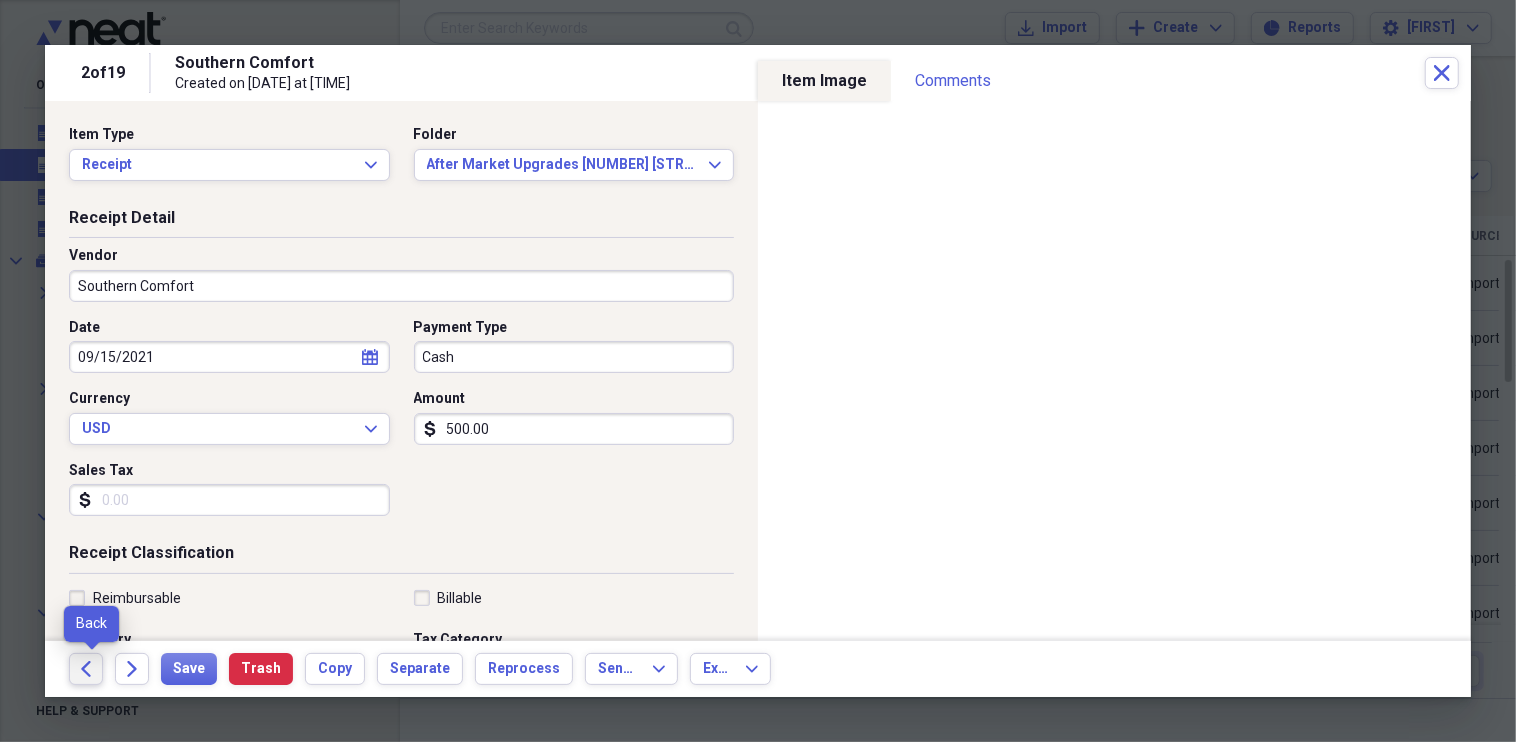 click on "Back" 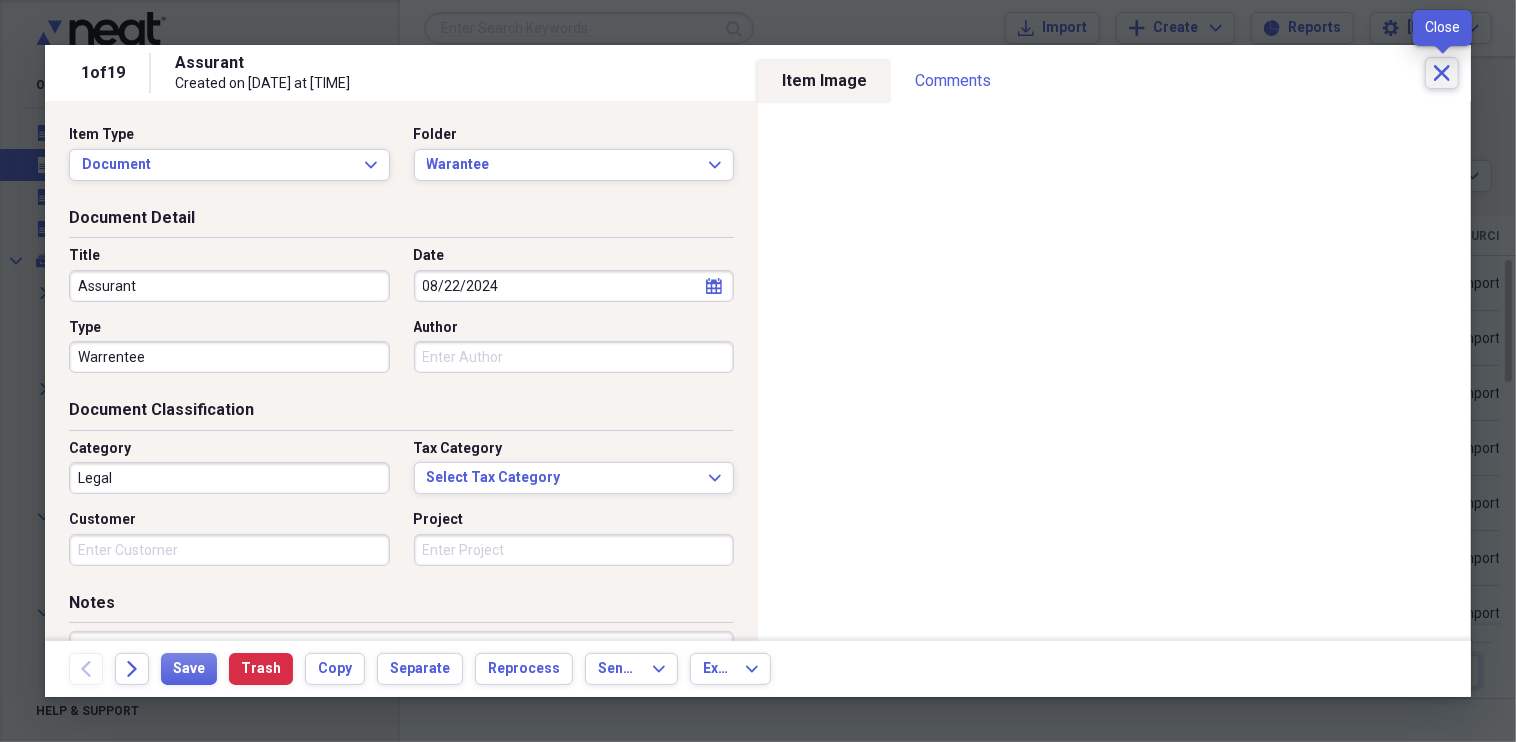 click 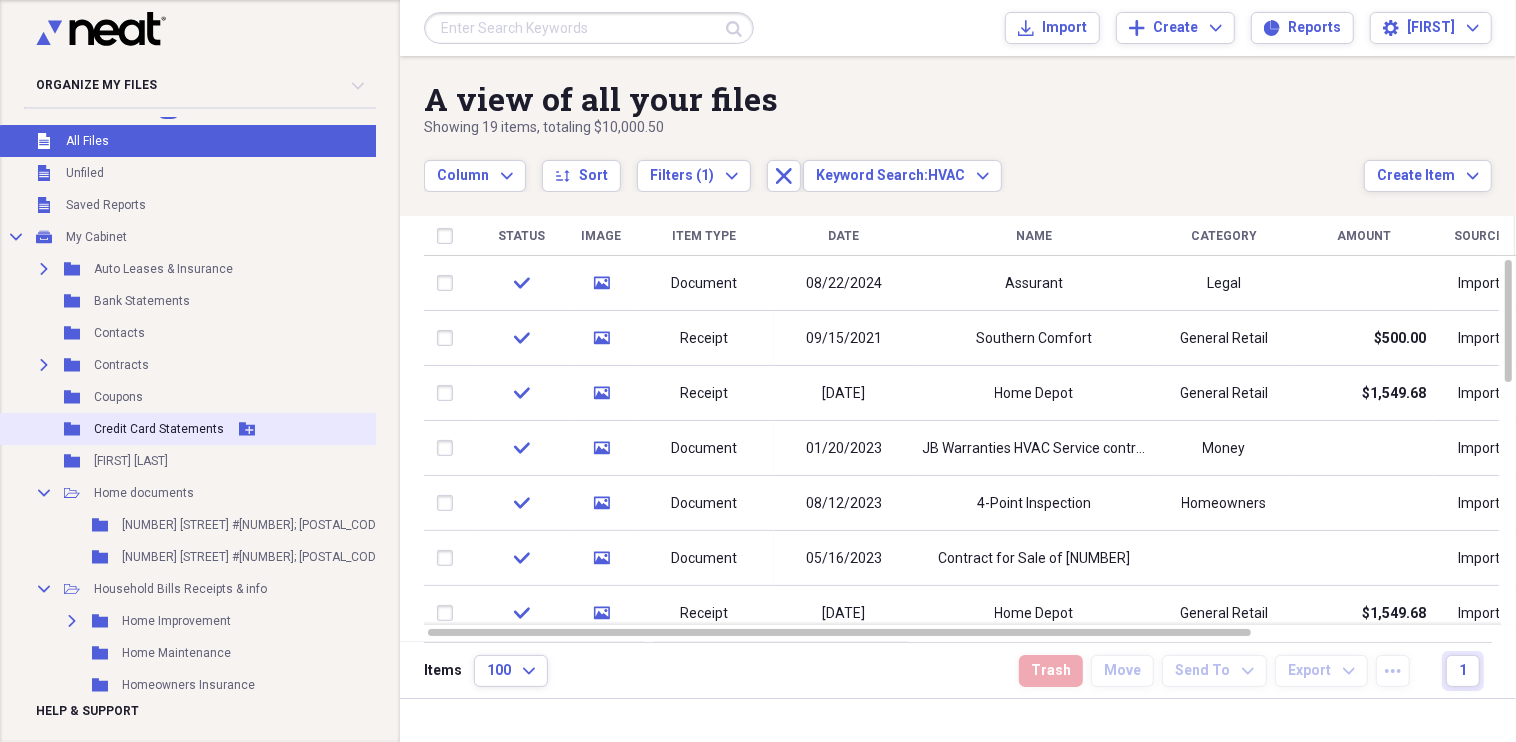 scroll, scrollTop: 0, scrollLeft: 0, axis: both 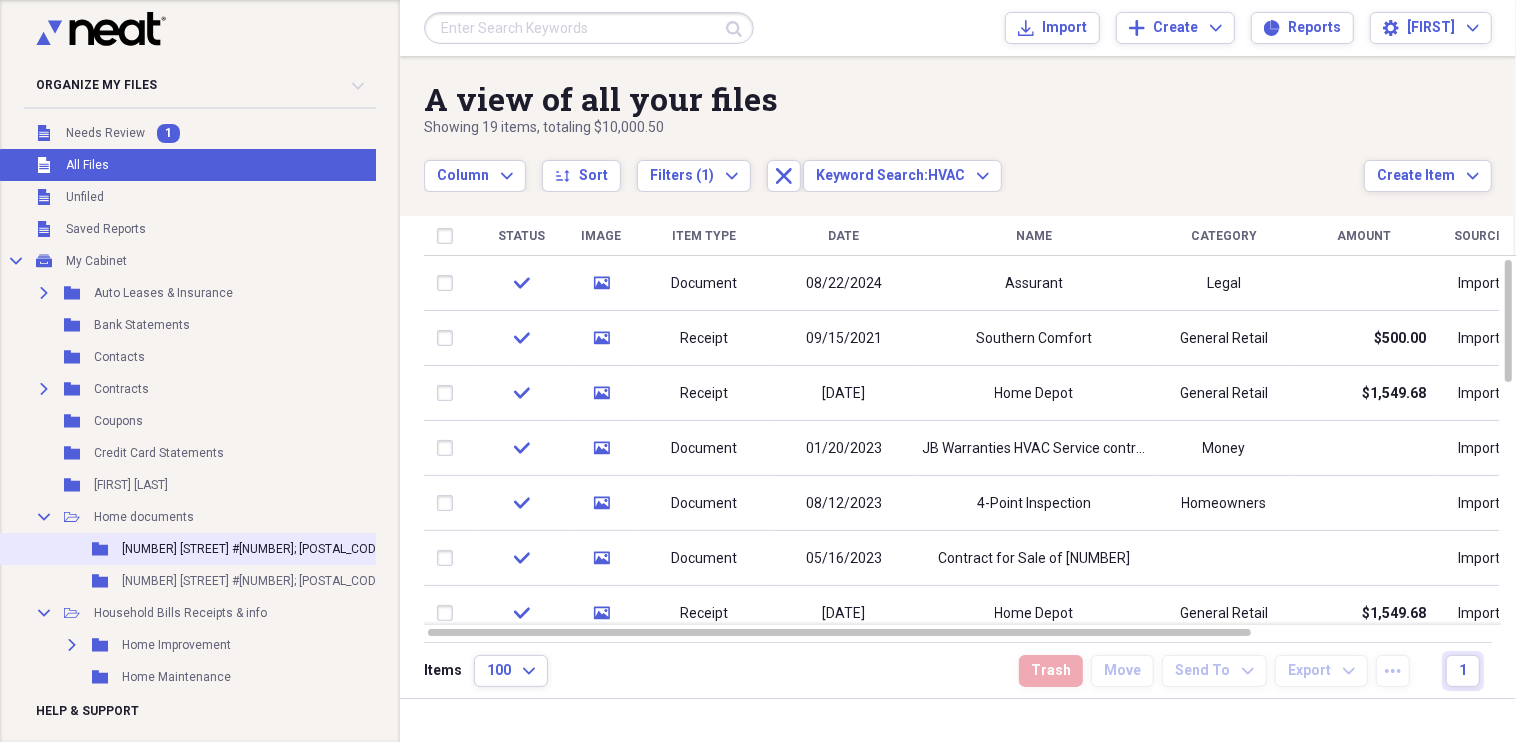 click on "[NUMBER] [STREET] #[NUMBER]; [POSTAL_CODE]" at bounding box center [254, 549] 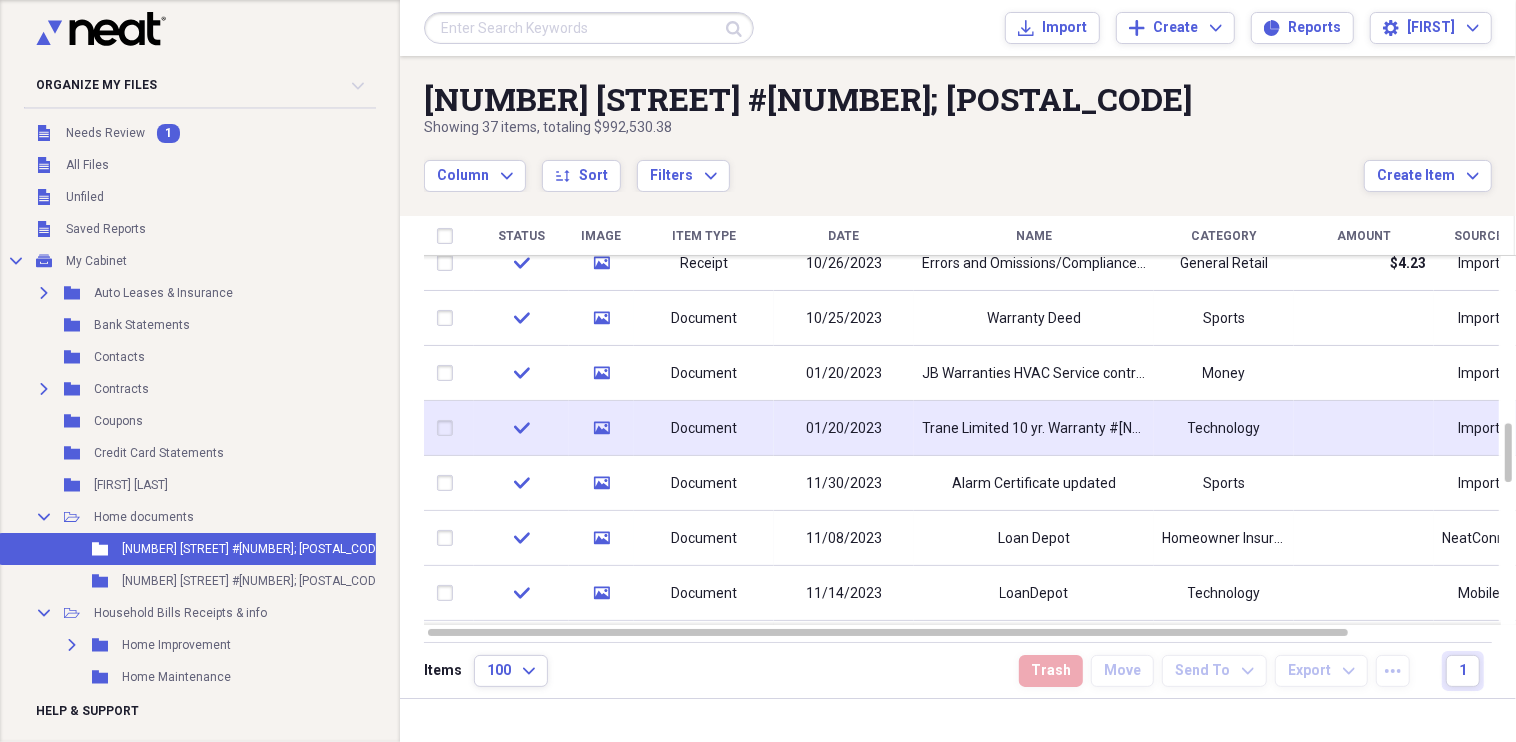 click on "Trane Limited 10 yr. Warranty #[NUMBER]" at bounding box center [1034, 429] 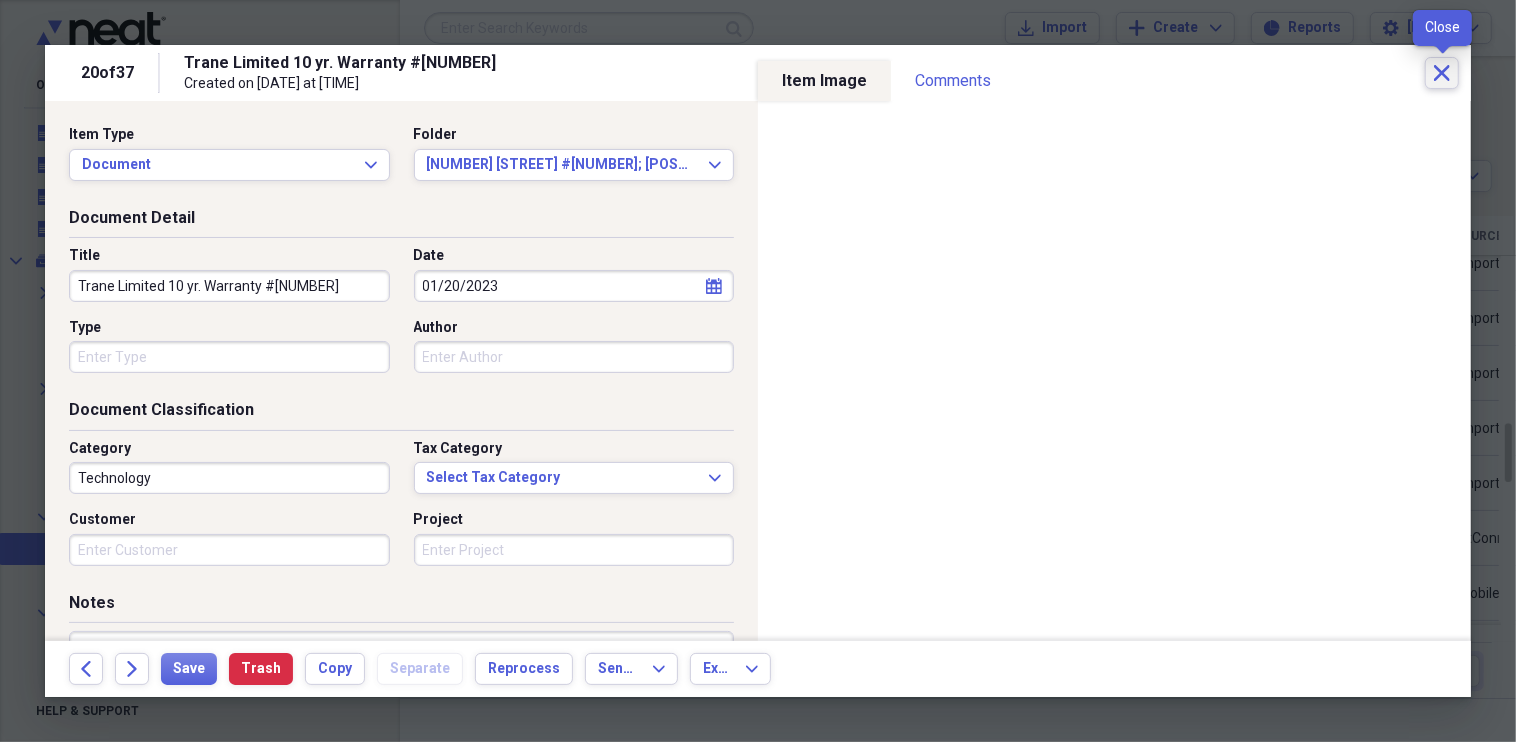 click on "Close" 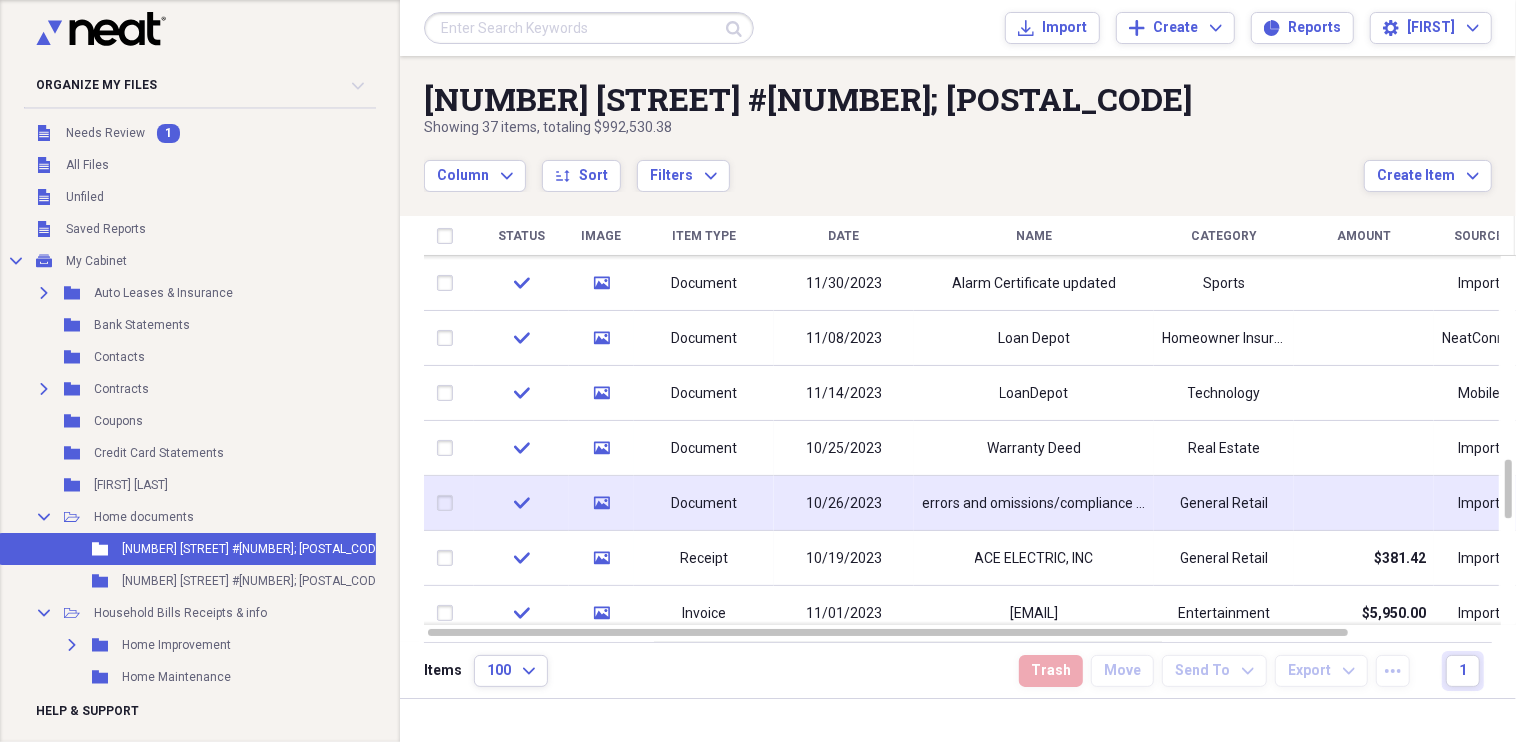 click on "errors and omissions/compliance agreement" at bounding box center (1034, 504) 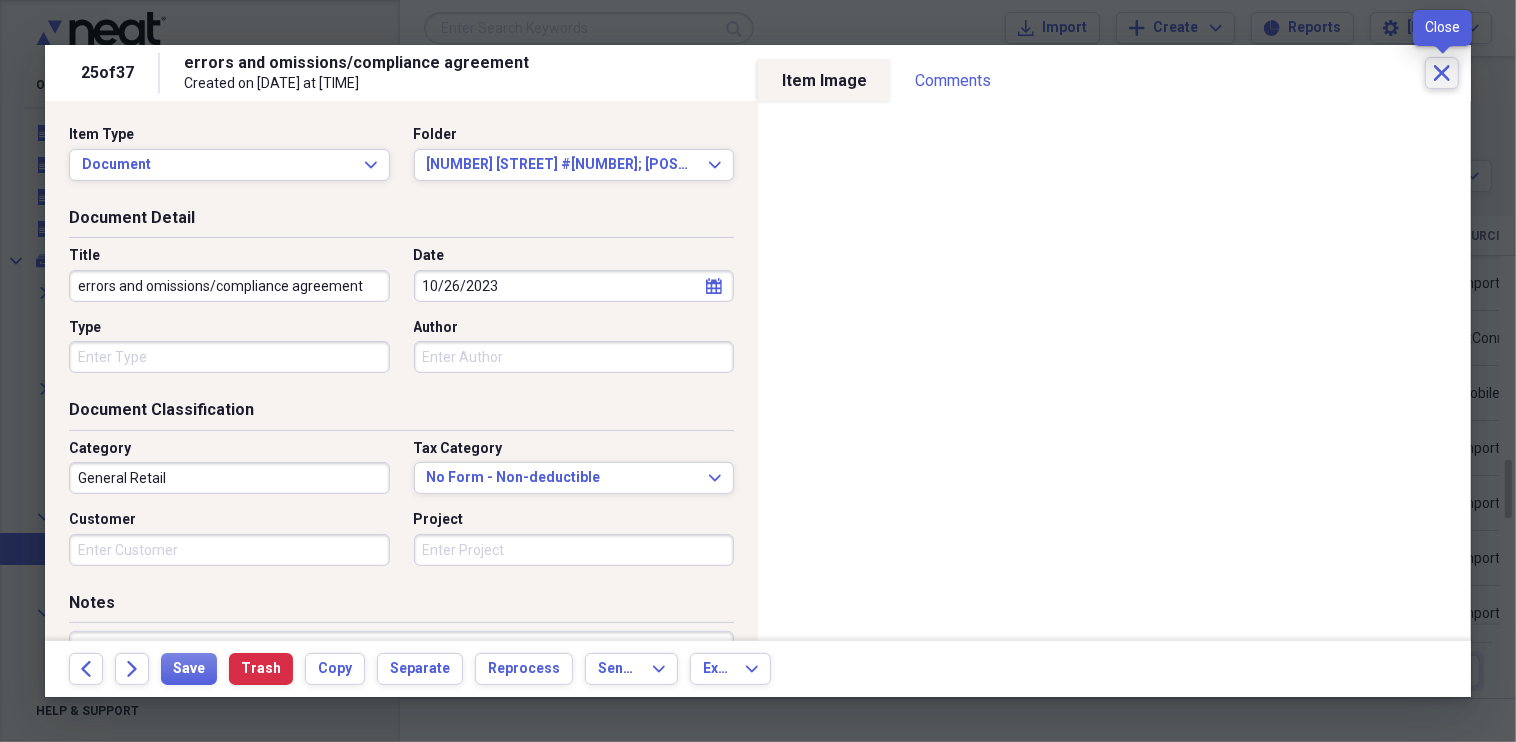 click 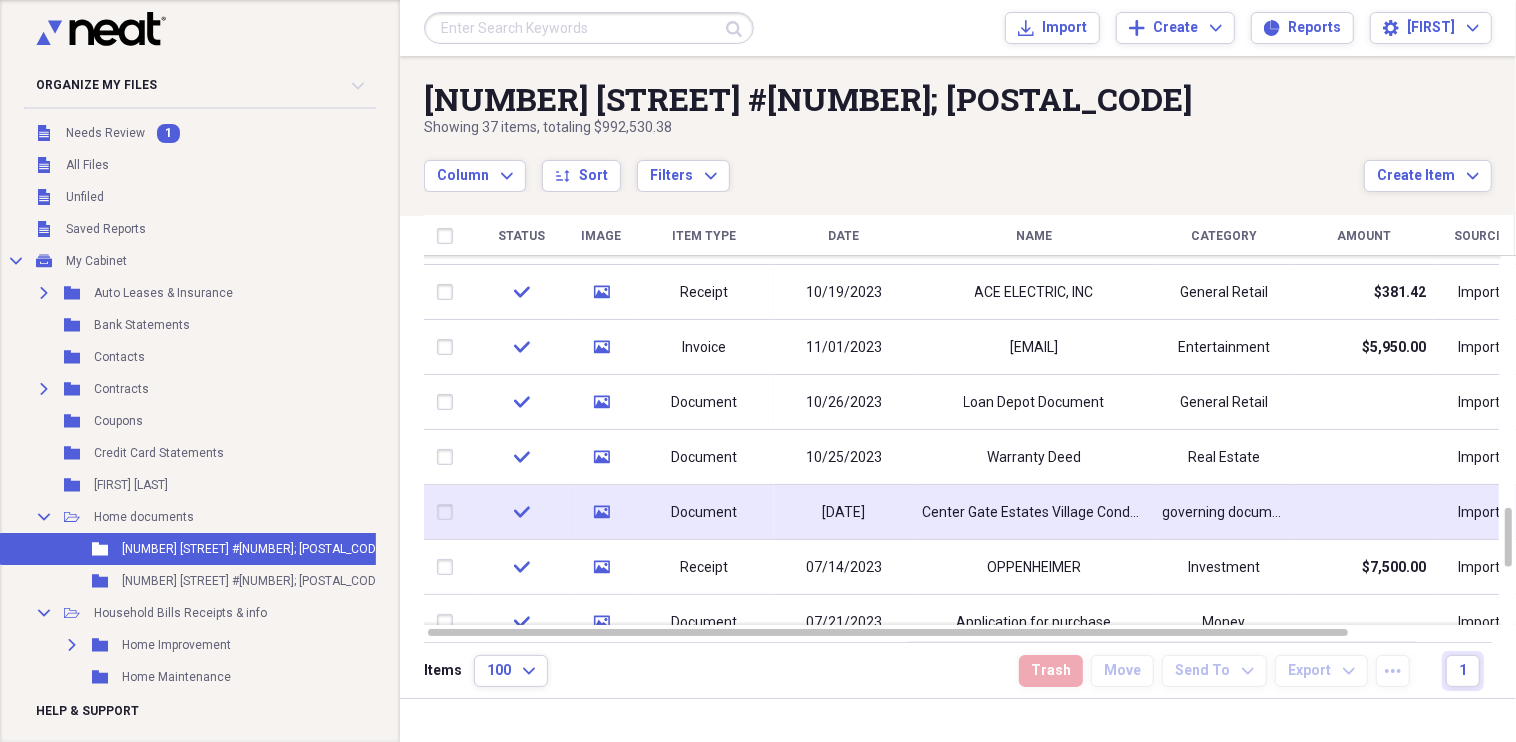 click on "Center Gate Estates Village Condo Ass. Sec. 4 rules & regs." at bounding box center [1034, 513] 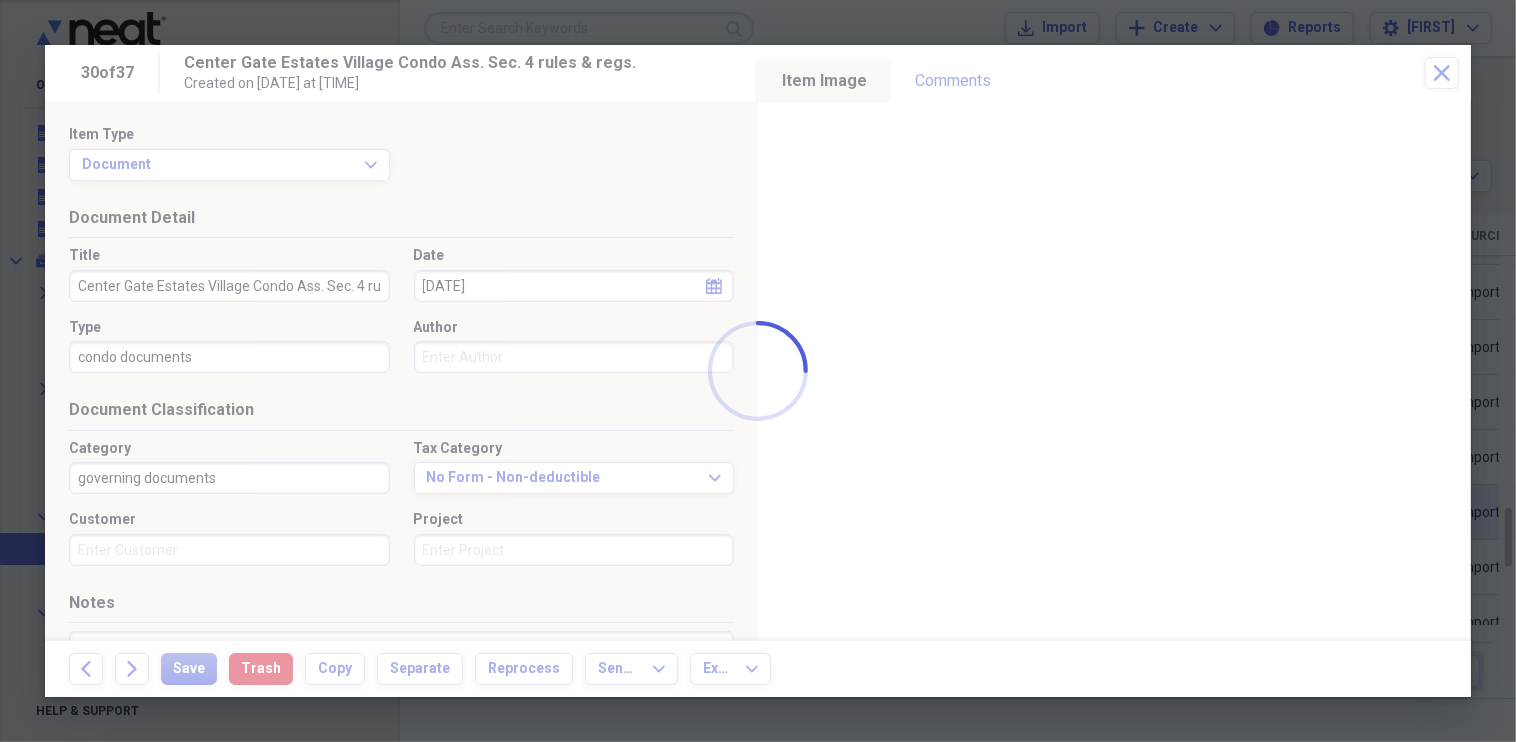 click at bounding box center (758, 371) 